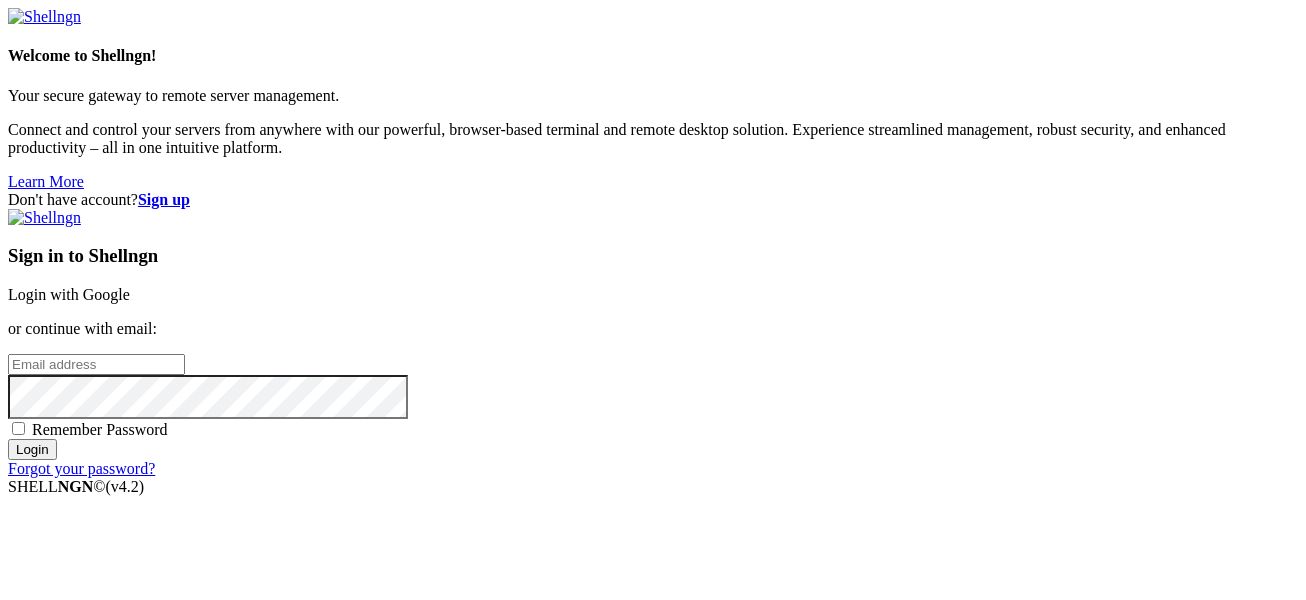 scroll, scrollTop: 0, scrollLeft: 0, axis: both 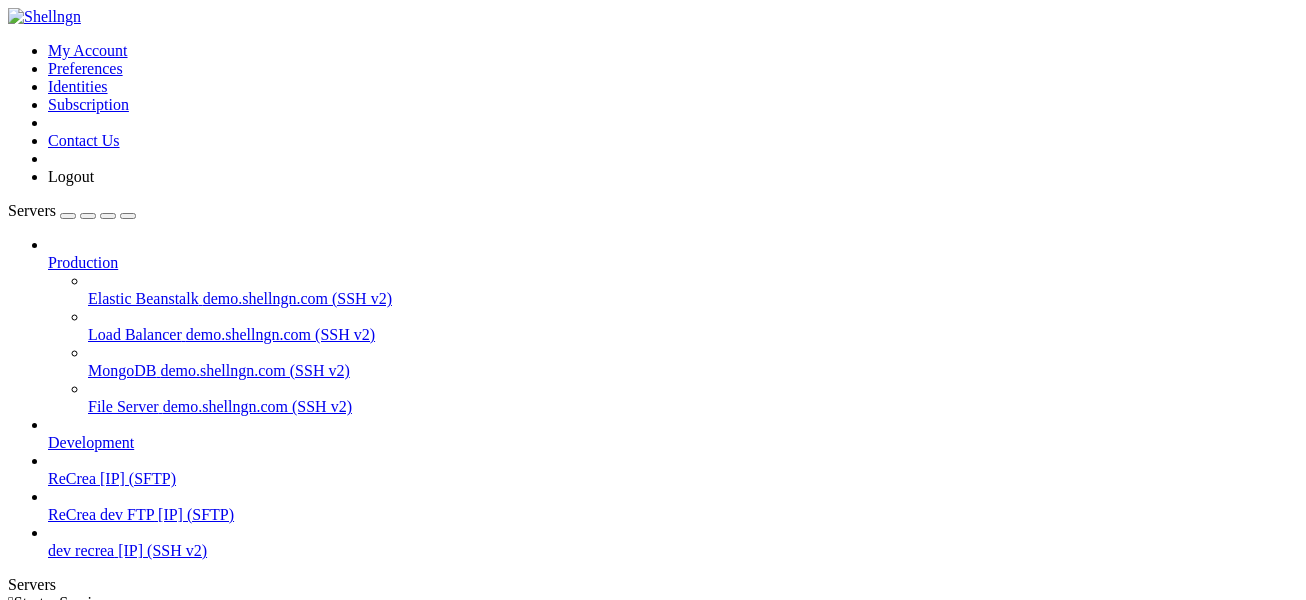 click on "[IP] (SFTP)" at bounding box center (673, 479) 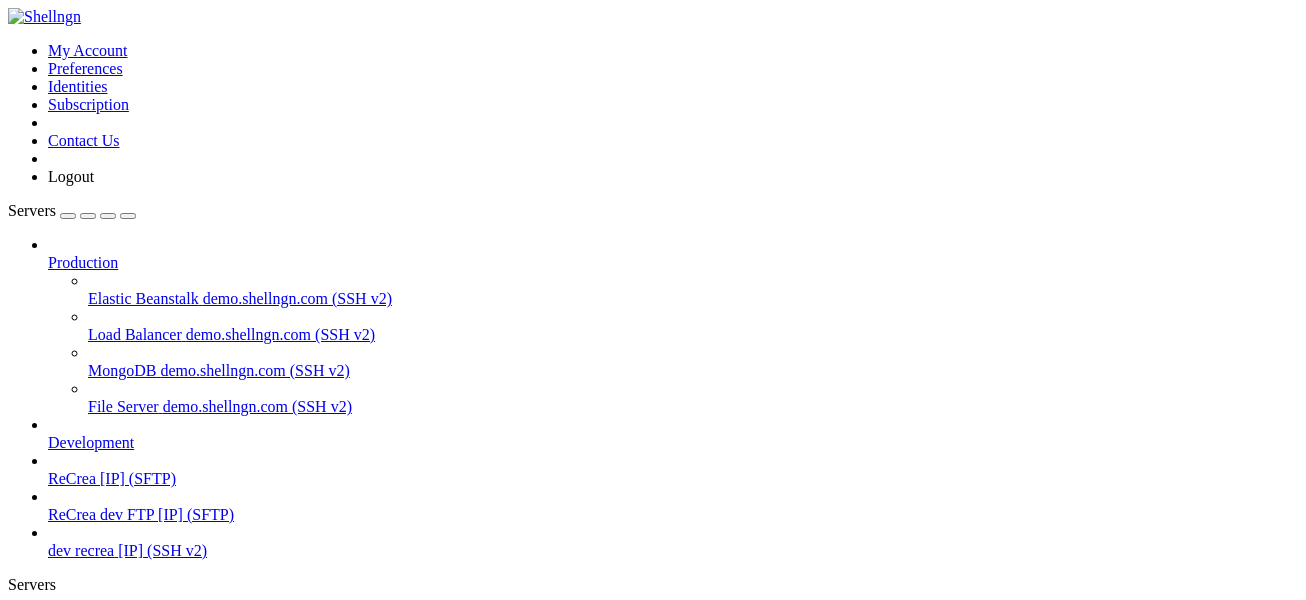 type on "/root" 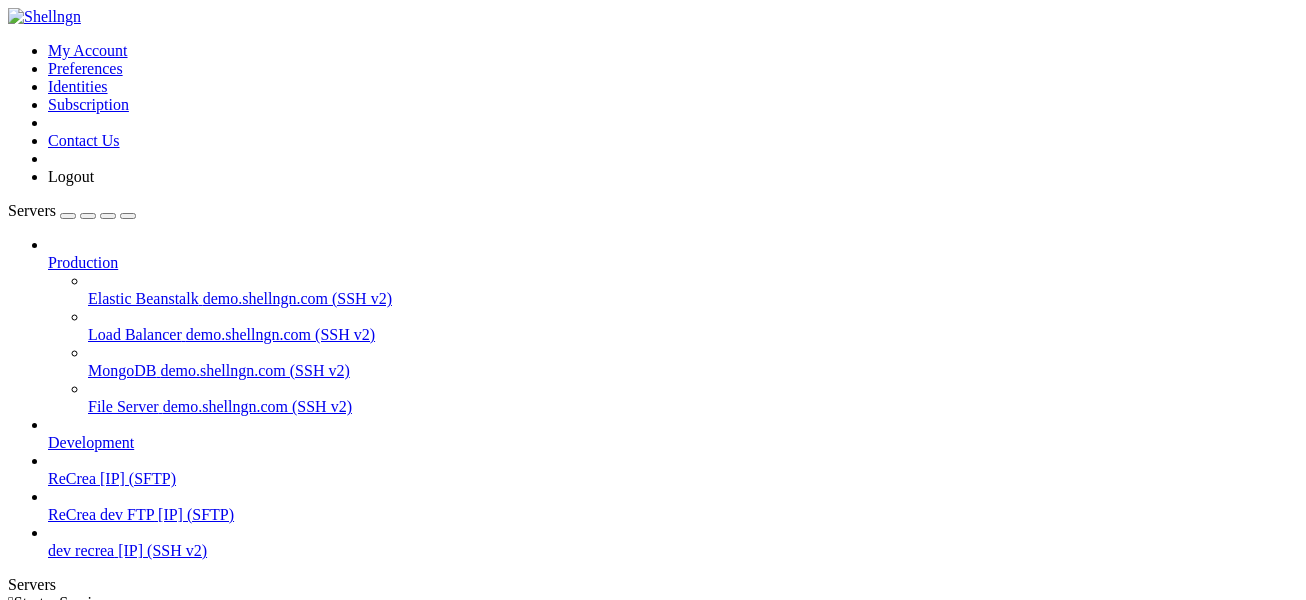 click on "Properties" at bounding box center (80, 852) 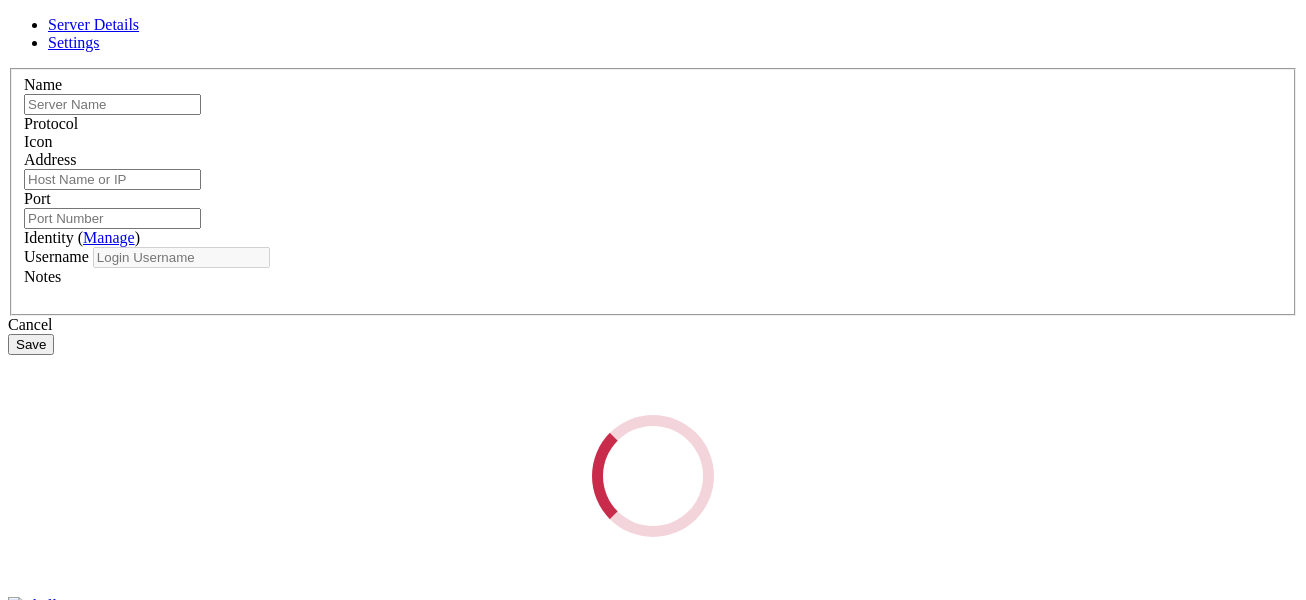type on "ReCrea" 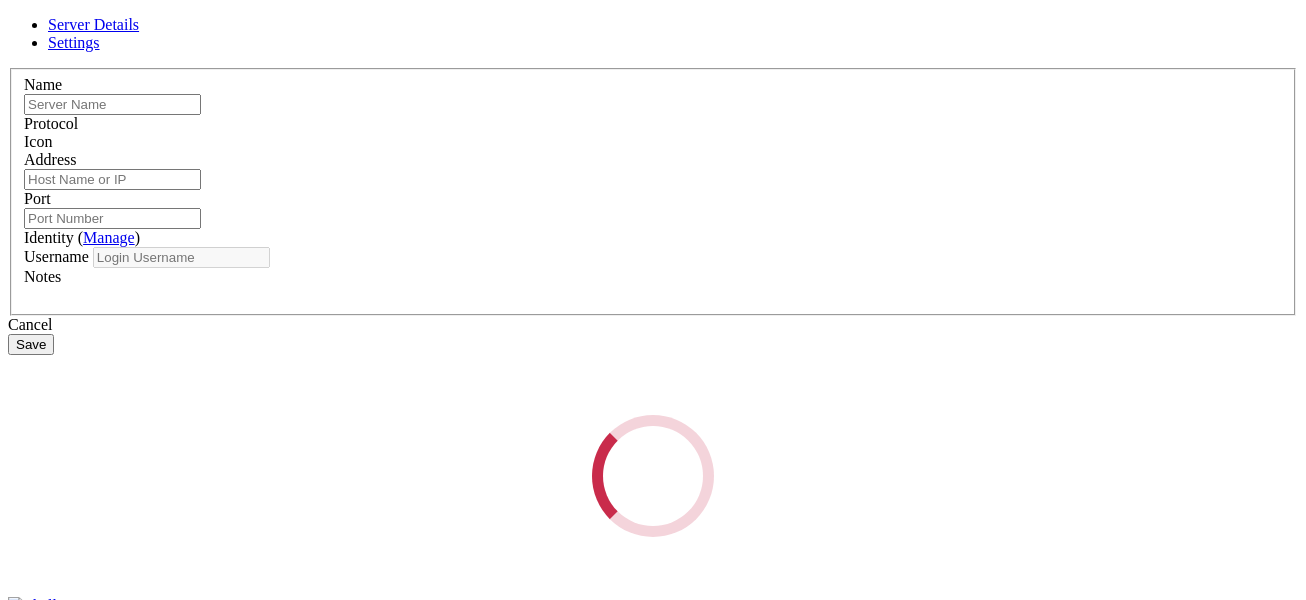 type on "[IP]" 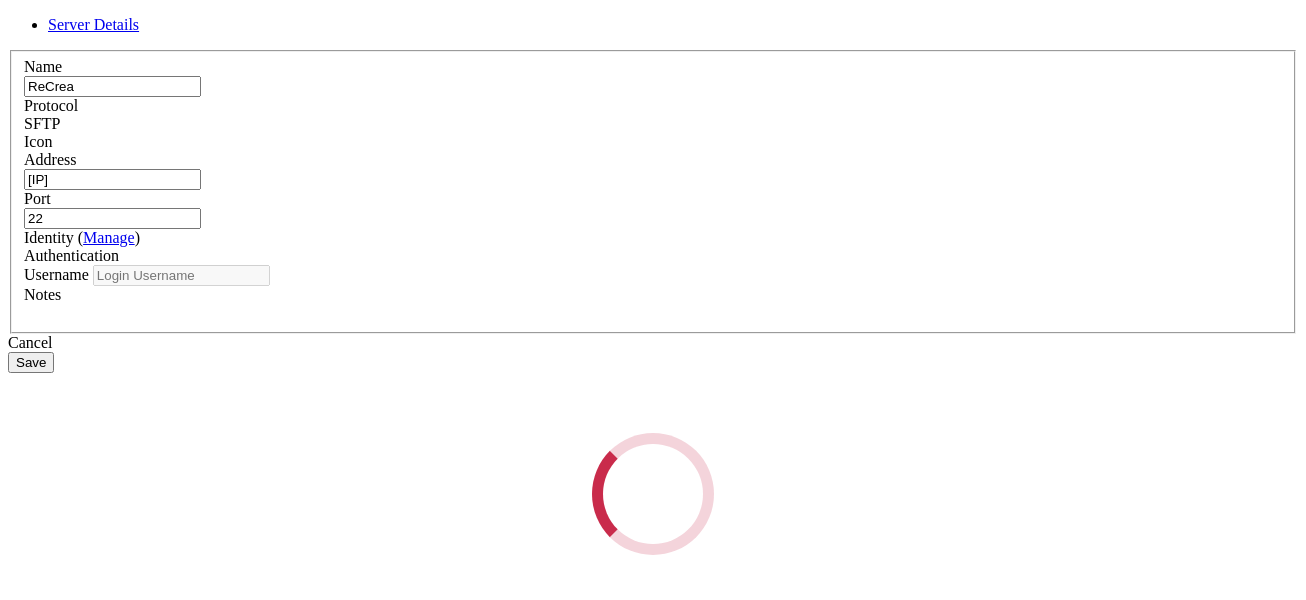 type on "root" 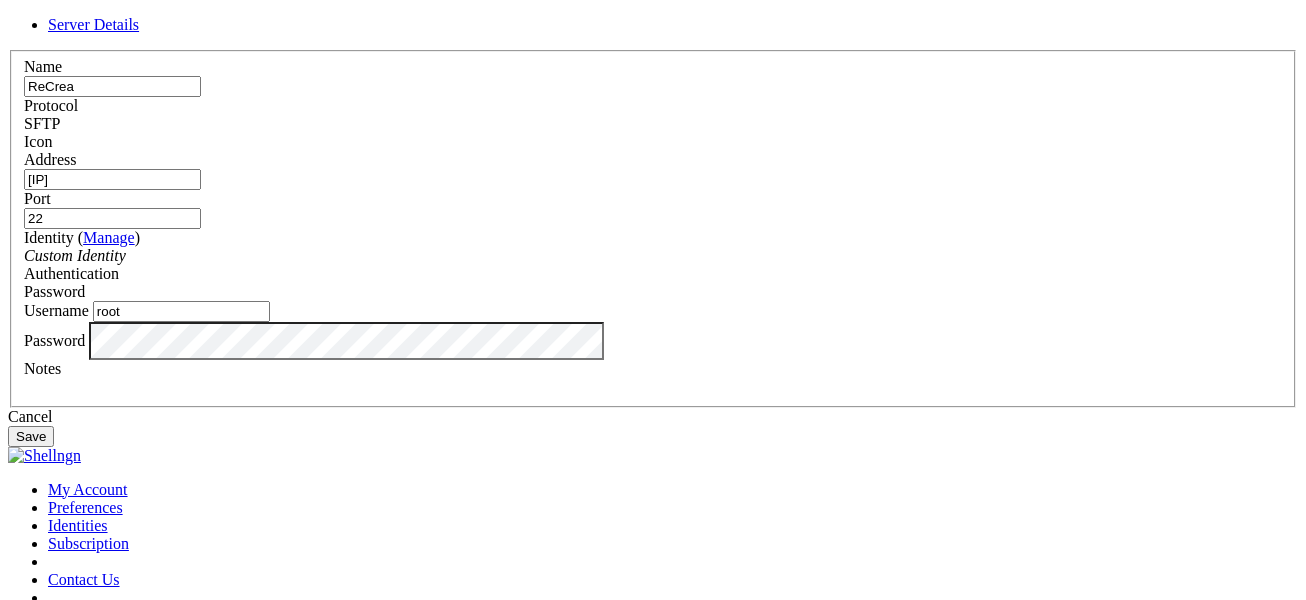 click on "SFTP" at bounding box center [653, 124] 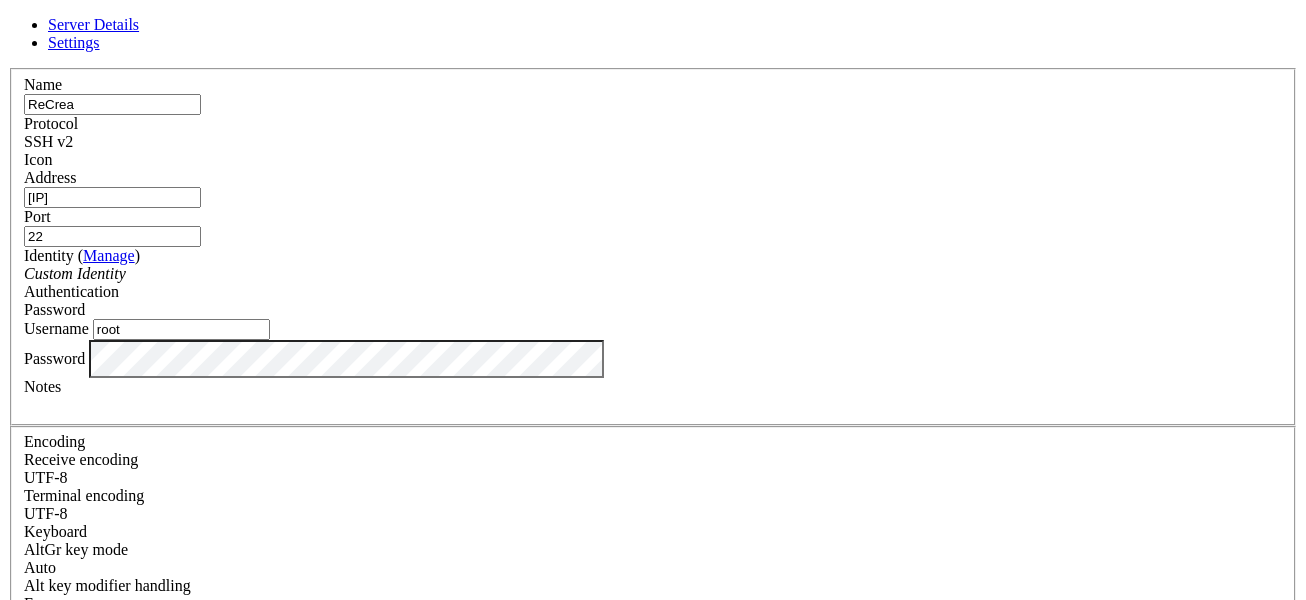 click on "Save" at bounding box center (31, 831) 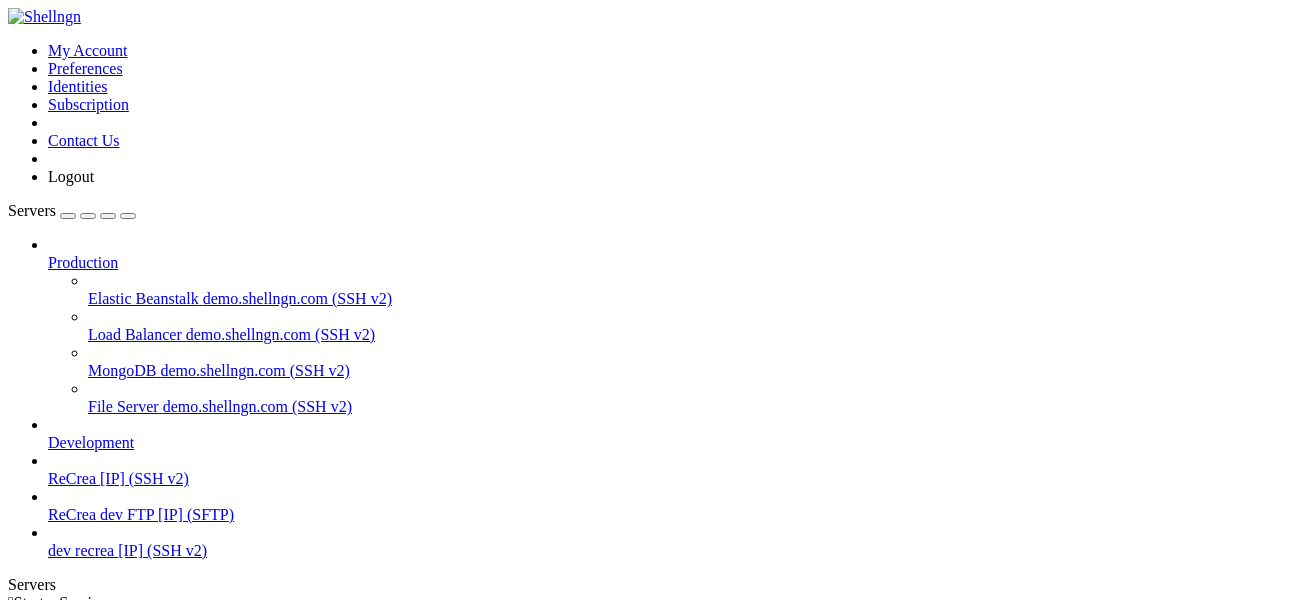 click on "[IP] (SSH v2)" at bounding box center (144, 478) 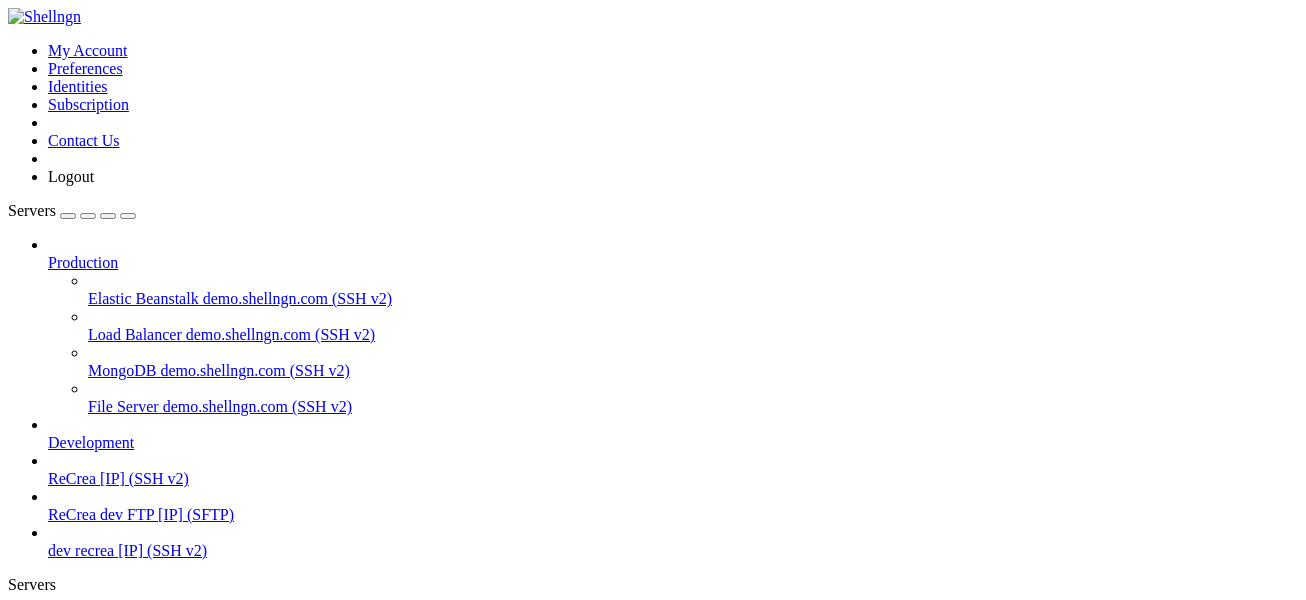 scroll, scrollTop: 0, scrollLeft: 0, axis: both 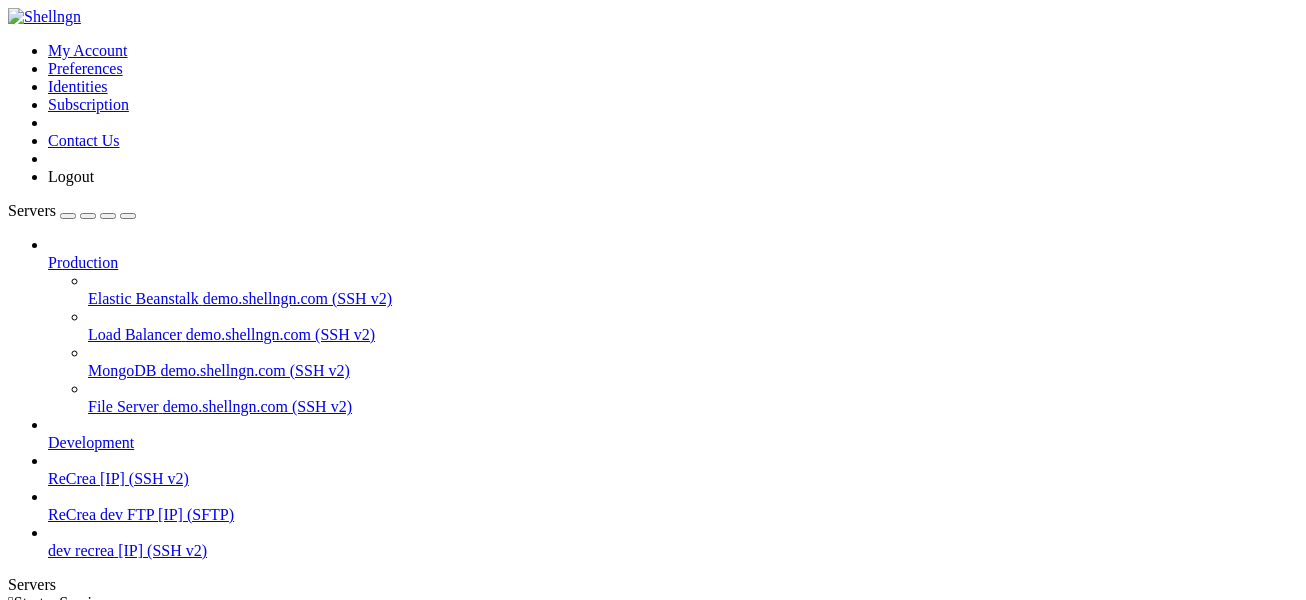 click on "Properties" at bounding box center [80, 870] 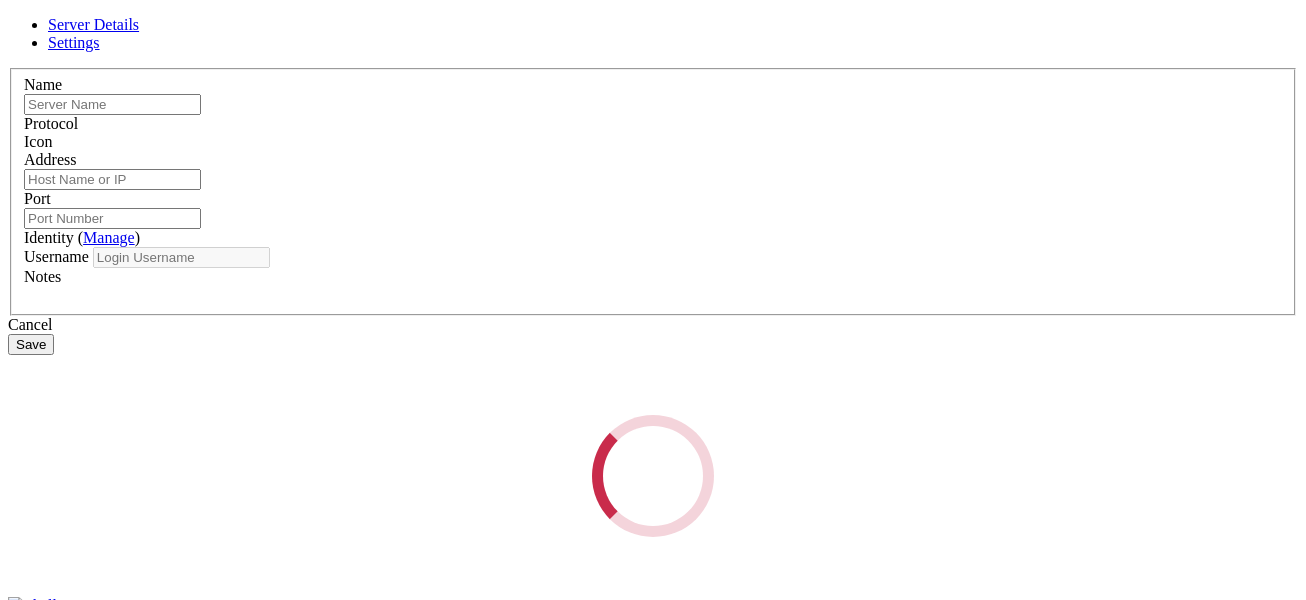 type on "ReCrea" 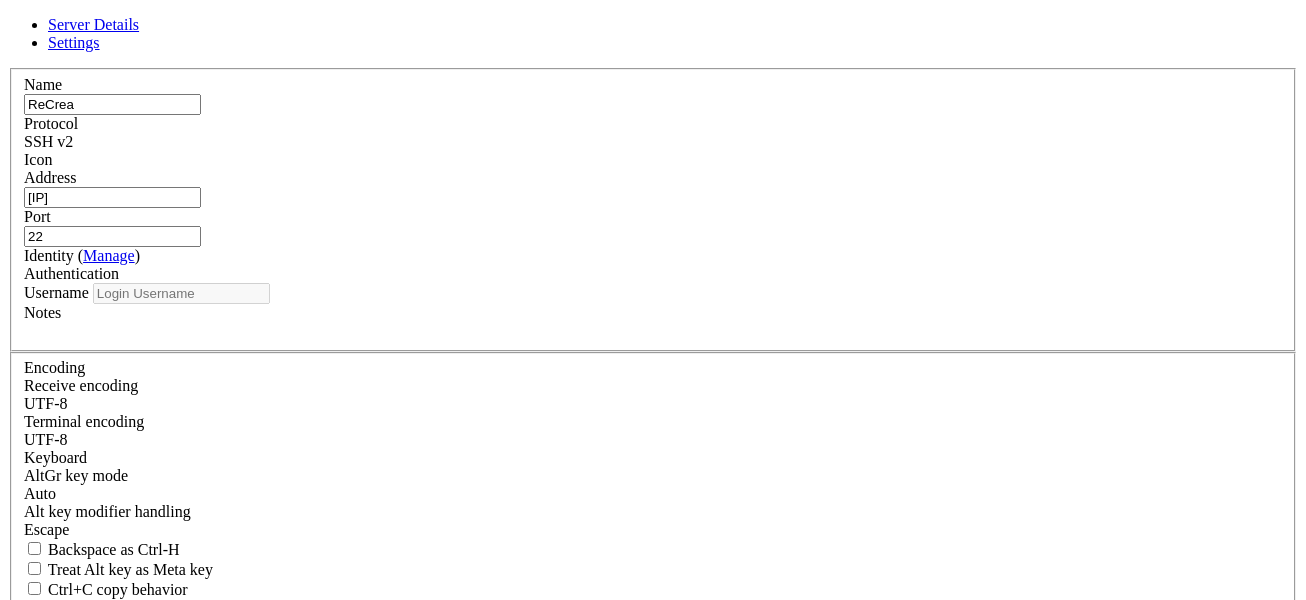 type on "root" 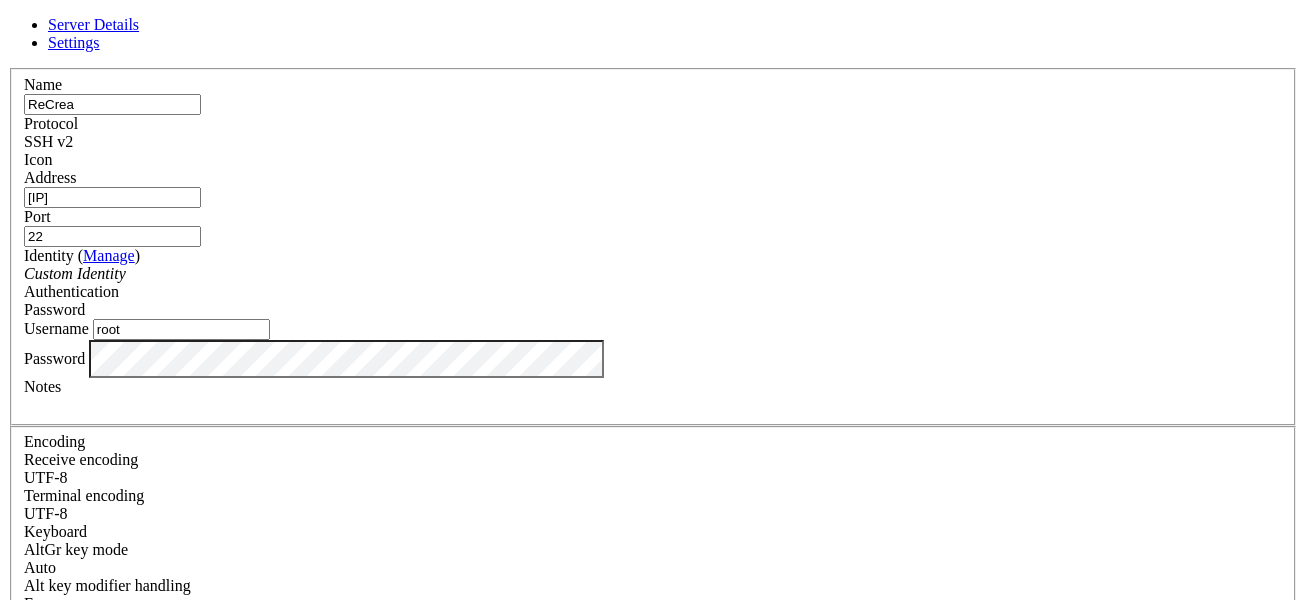 click on "SSH v2" at bounding box center [653, 142] 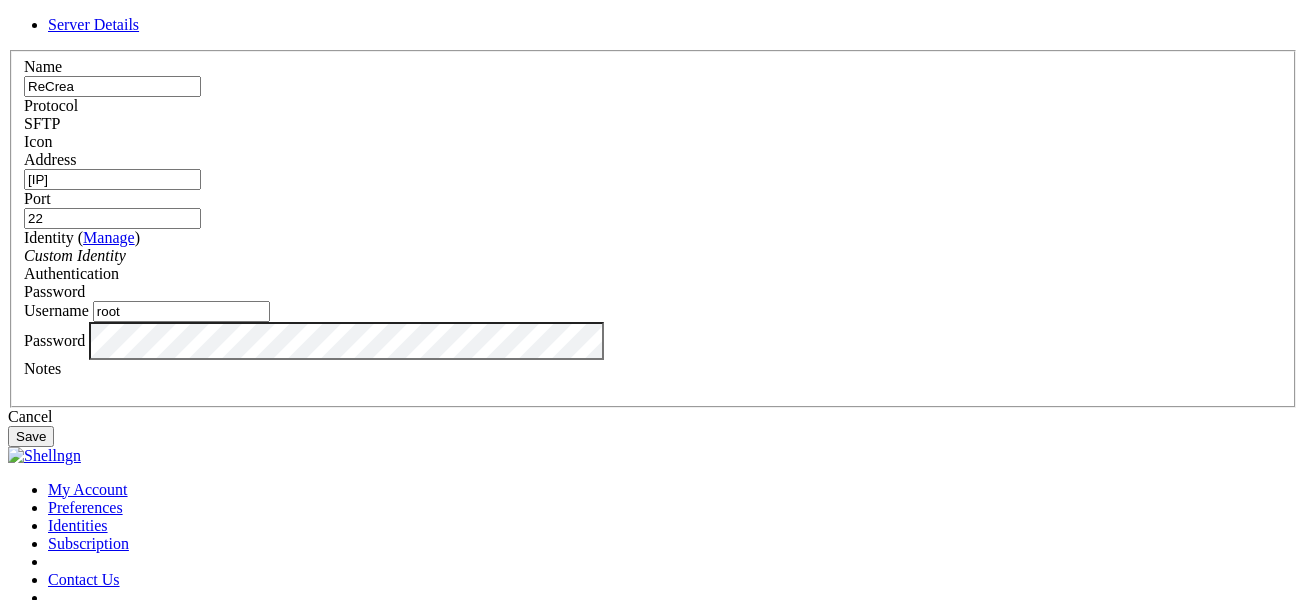 click on "Save" at bounding box center [31, 436] 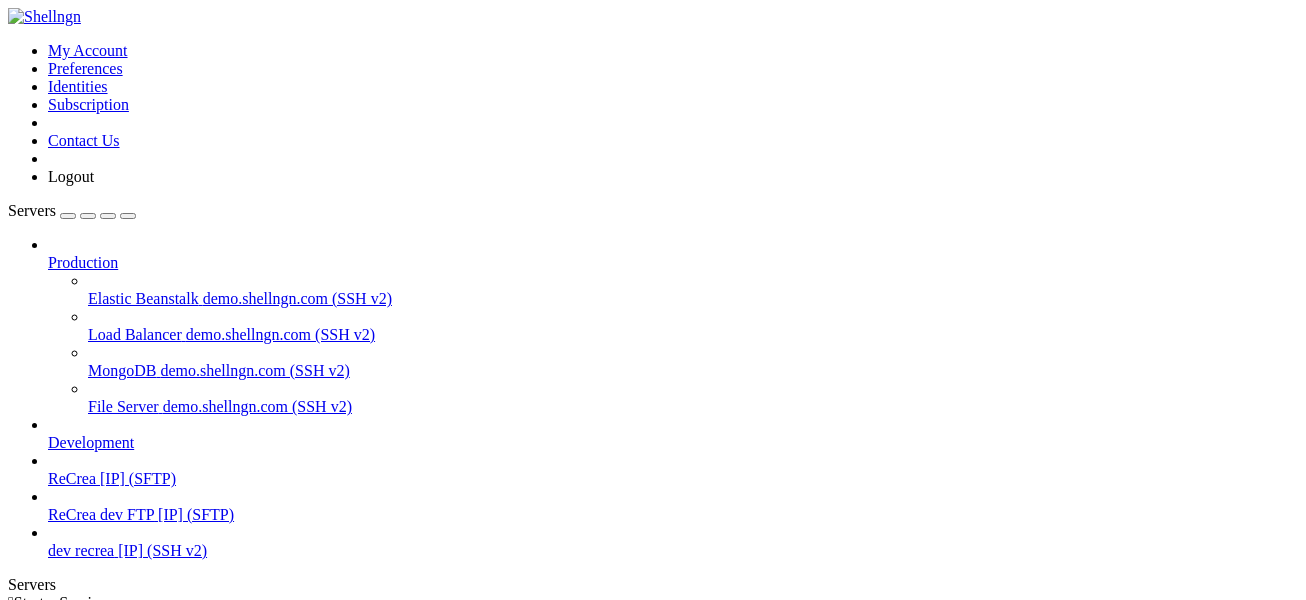 click on "ReCrea" at bounding box center (72, 478) 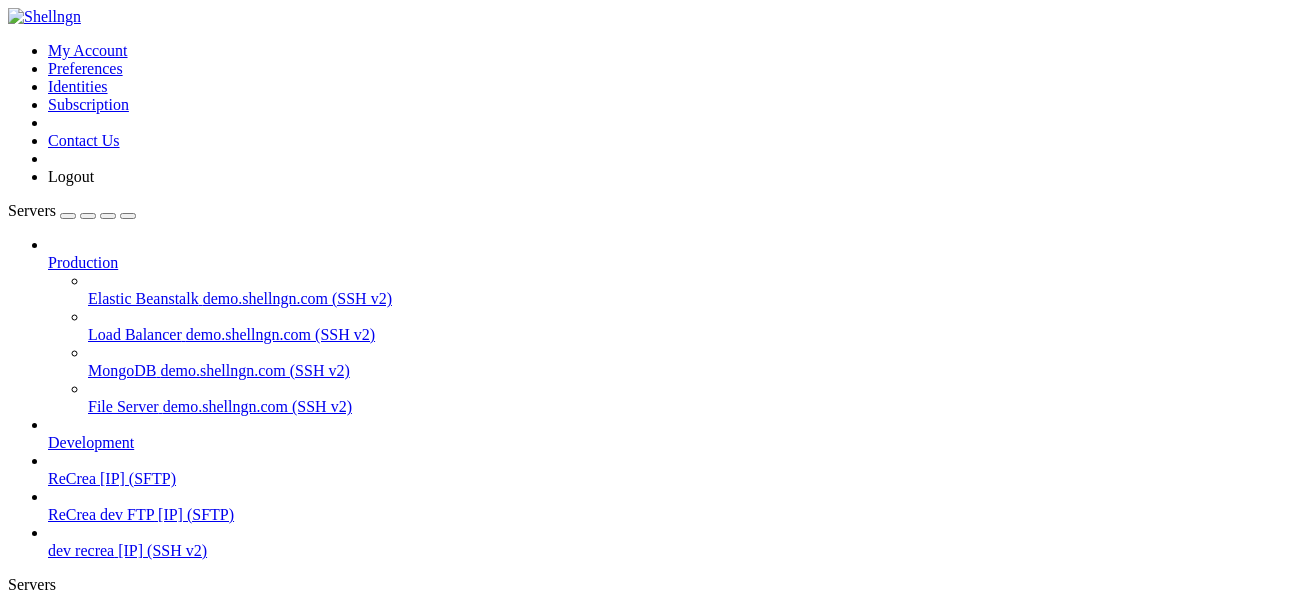 scroll, scrollTop: 0, scrollLeft: 0, axis: both 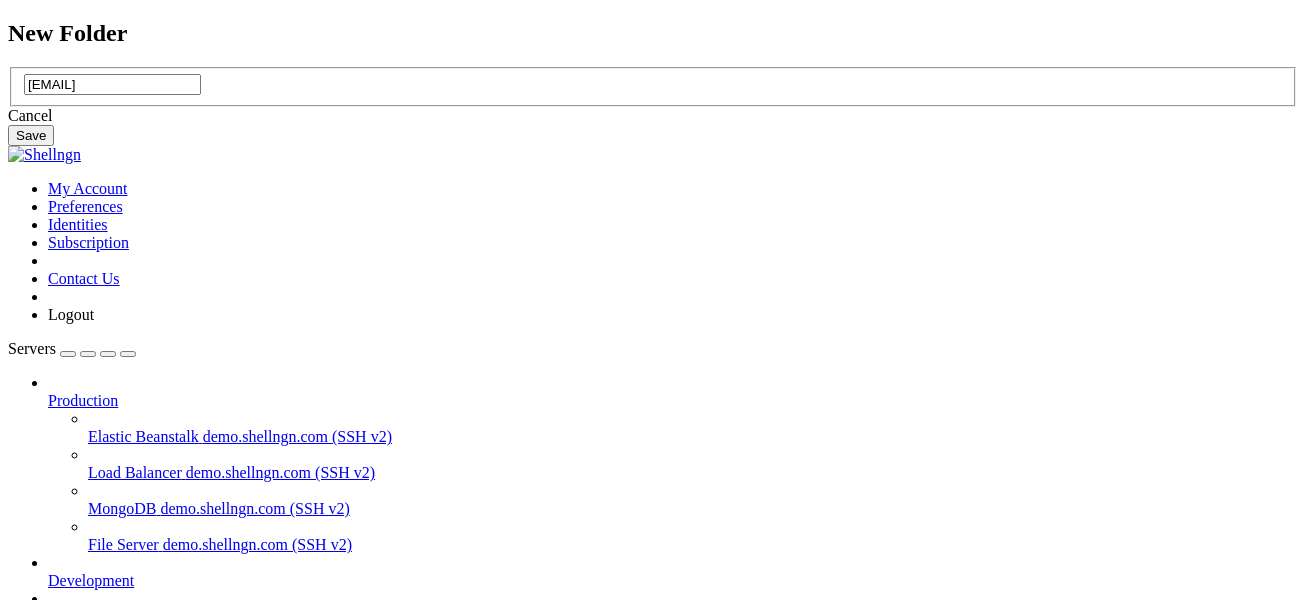 type on "[EMAIL]" 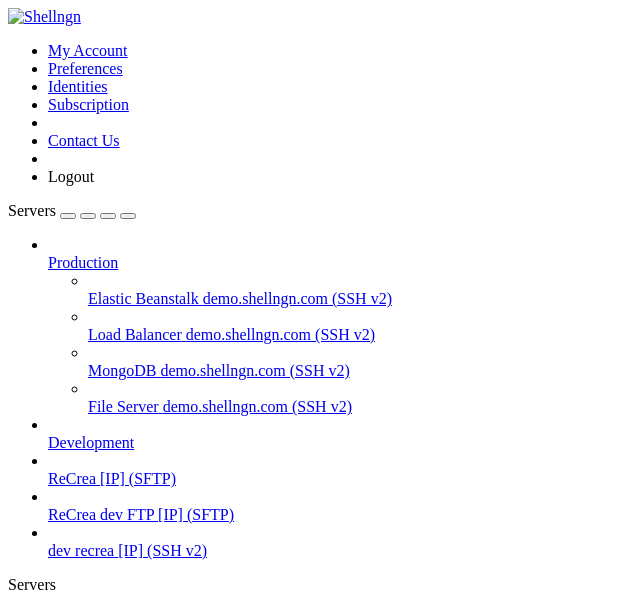 click at bounding box center (8, 662) 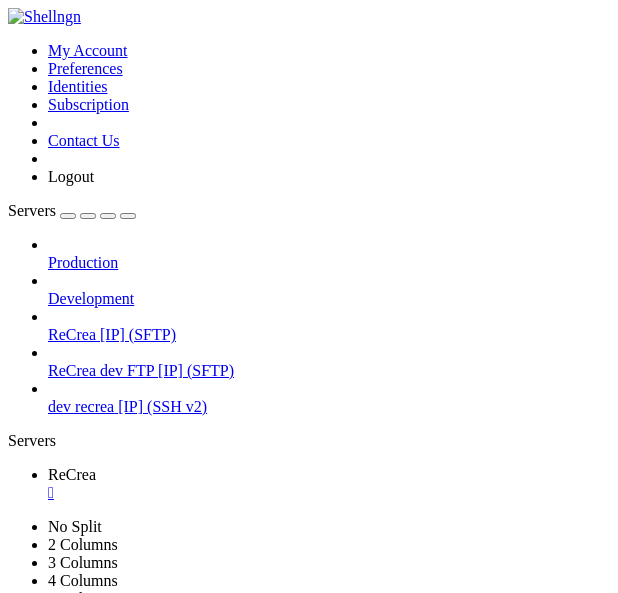 click at bounding box center (128, 216) 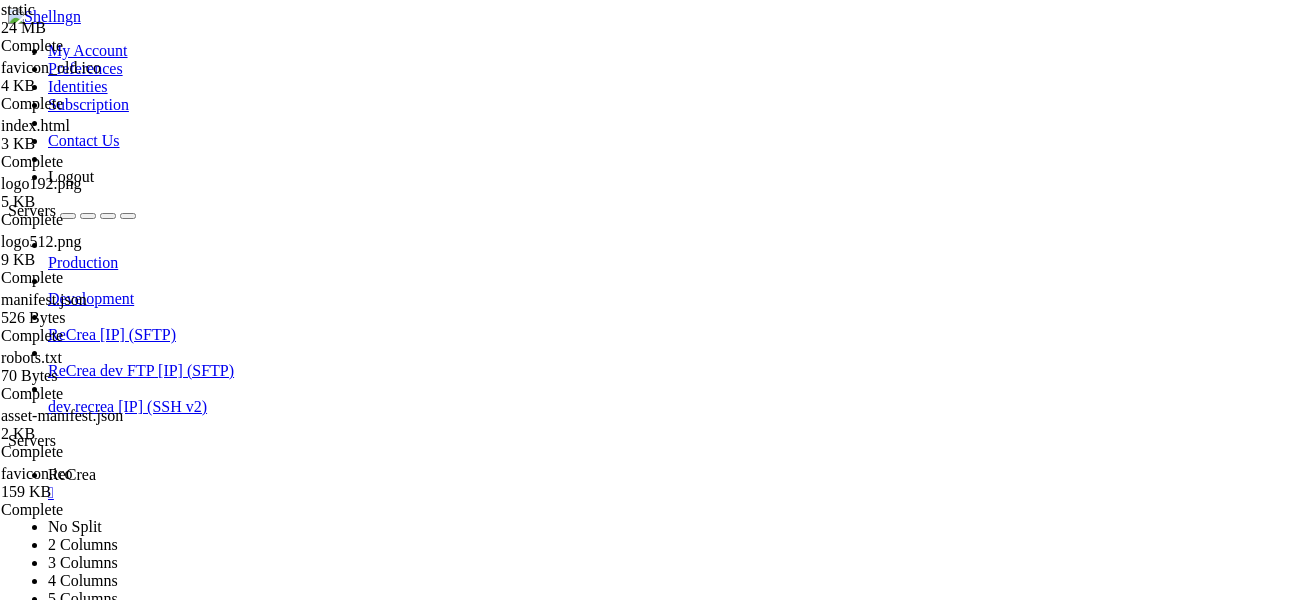 click on "  .." at bounding box center [18, 700] 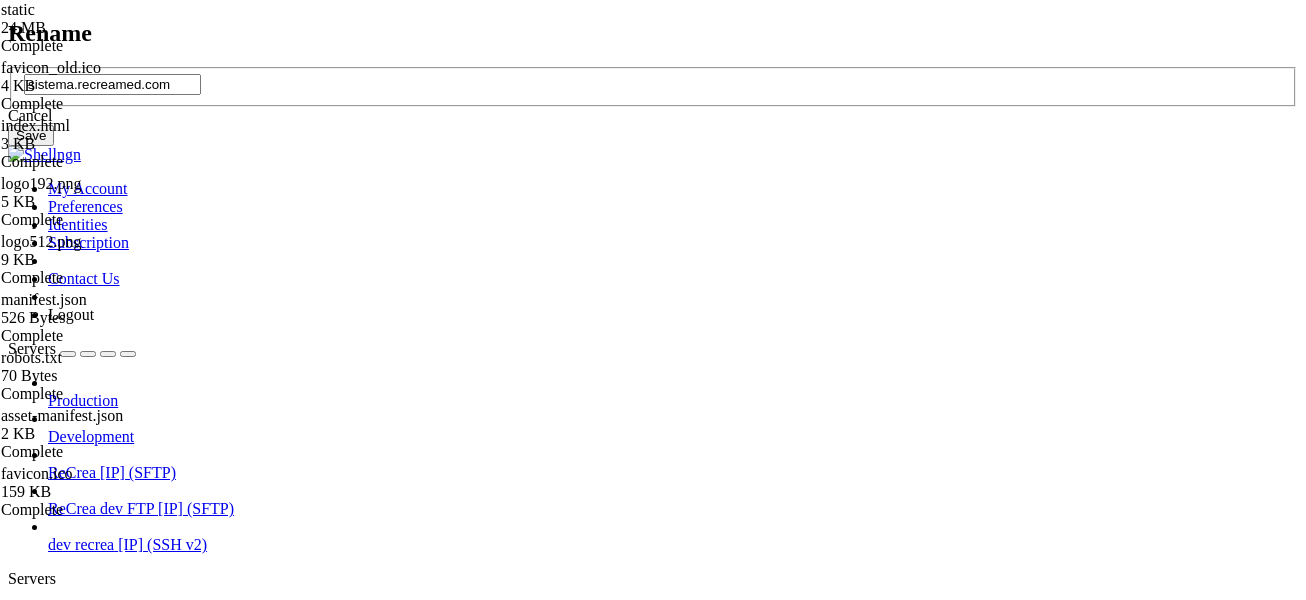 click on "sistema.recreamed.com" at bounding box center (112, 84) 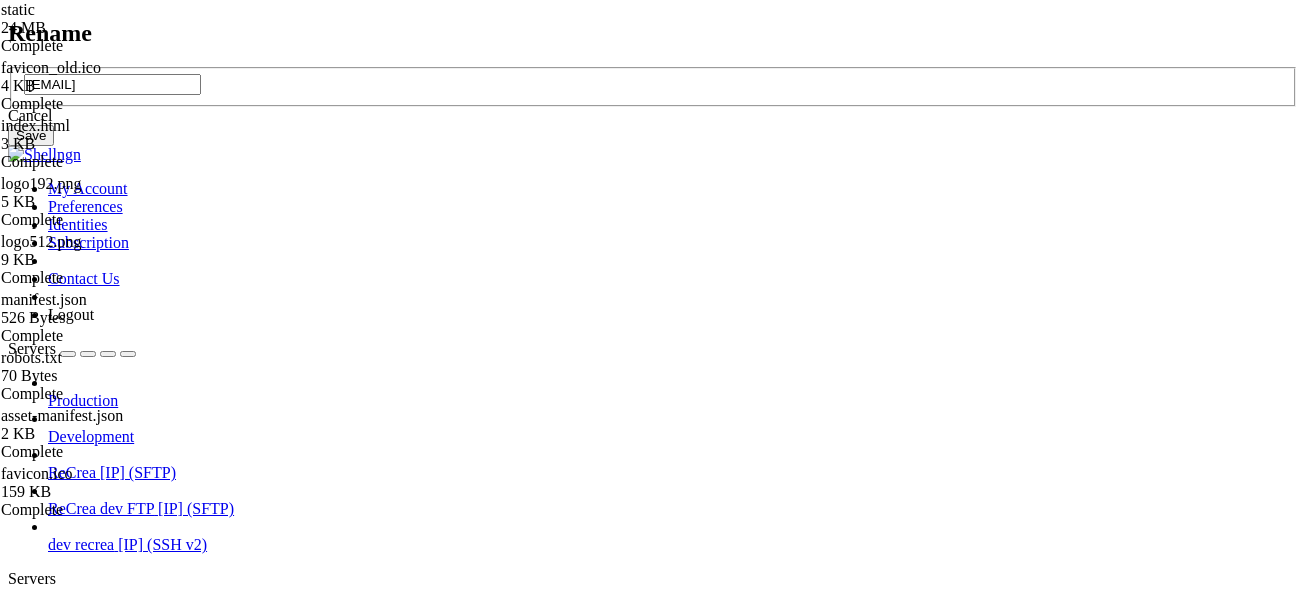 type on "[EMAIL]" 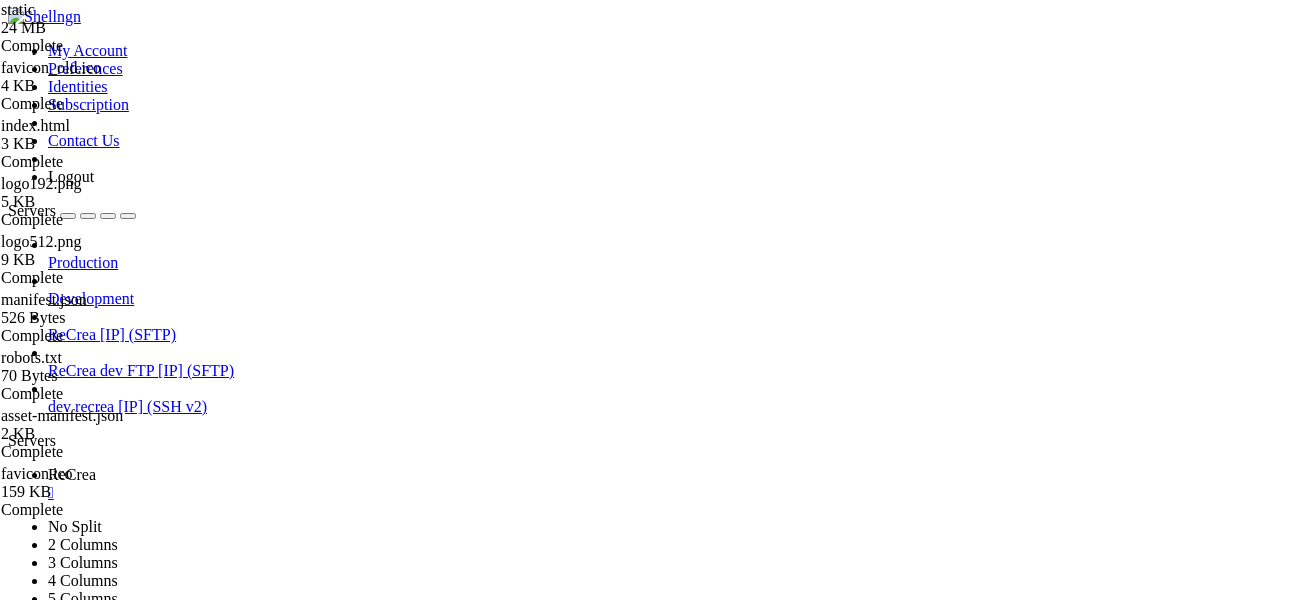 click on "Rename" at bounding box center [74, 1350] 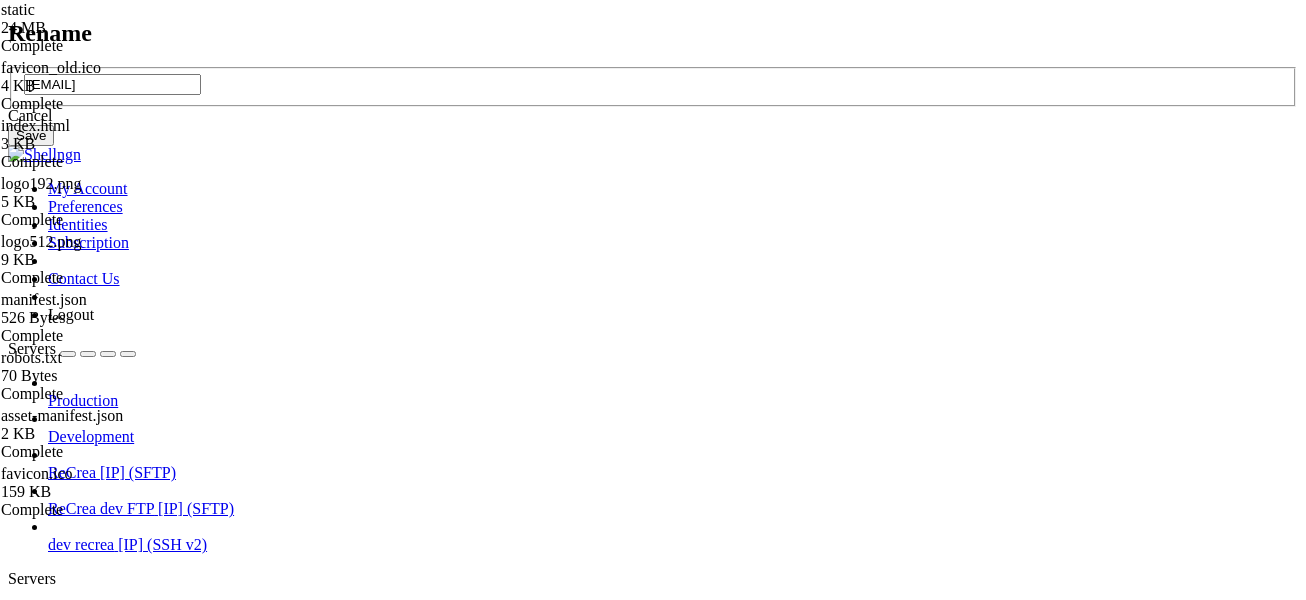 click on "[EMAIL]" at bounding box center (112, 84) 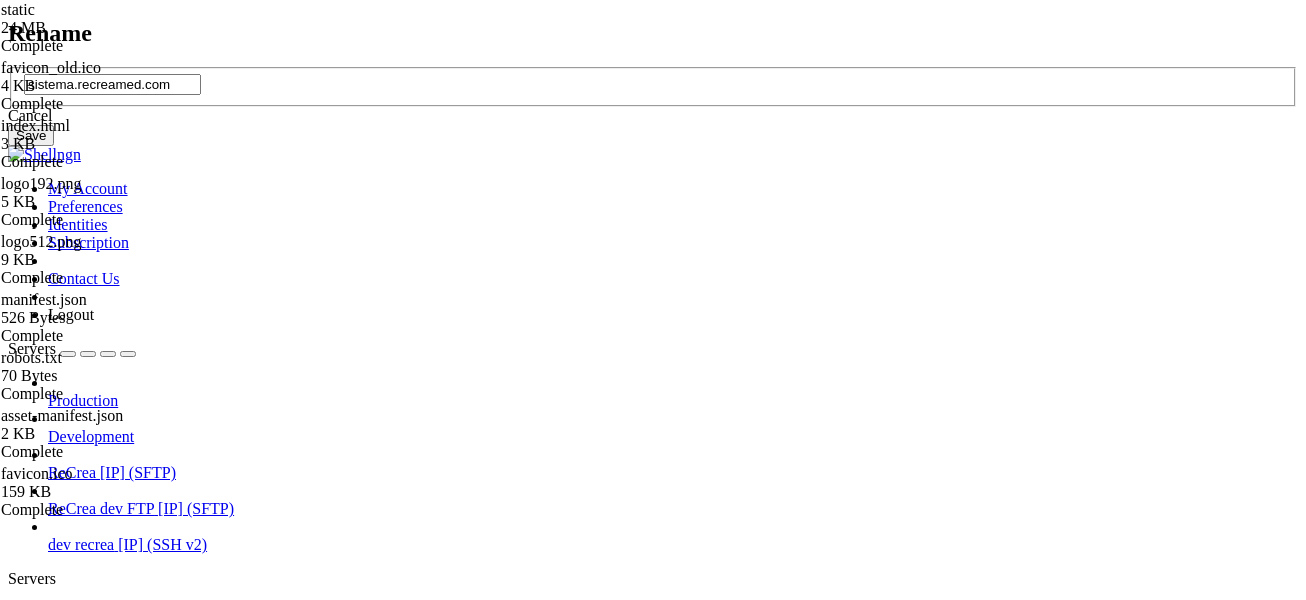 type on "sistema.recreamed.com" 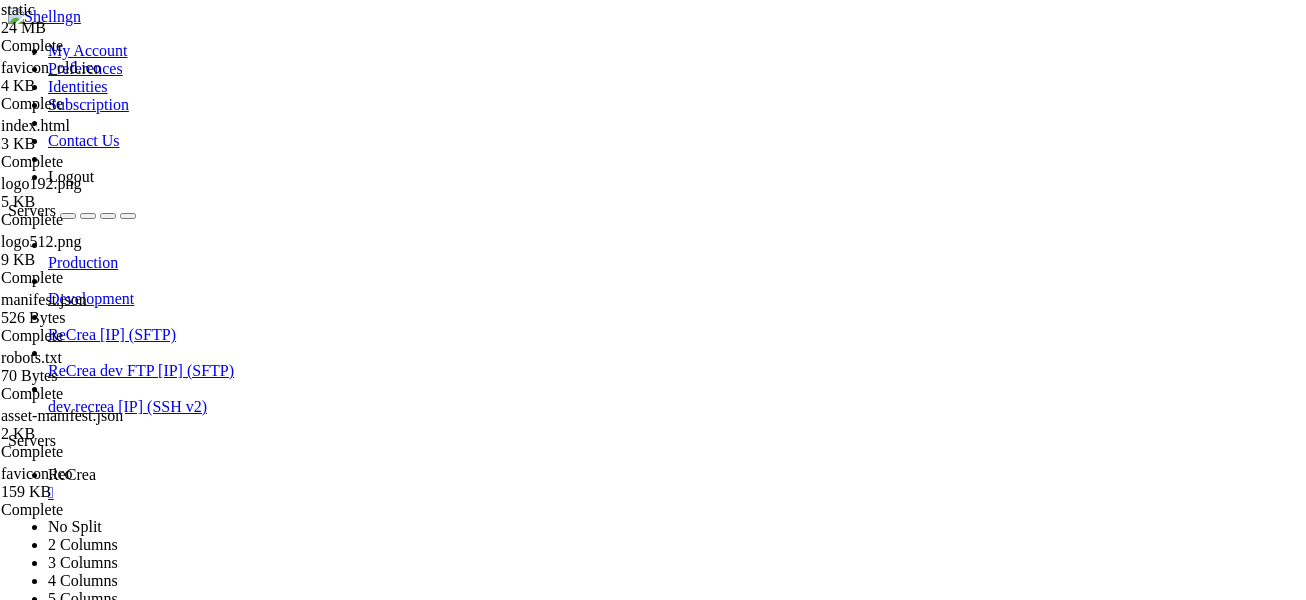 click on "Rename" at bounding box center [139, 1351] 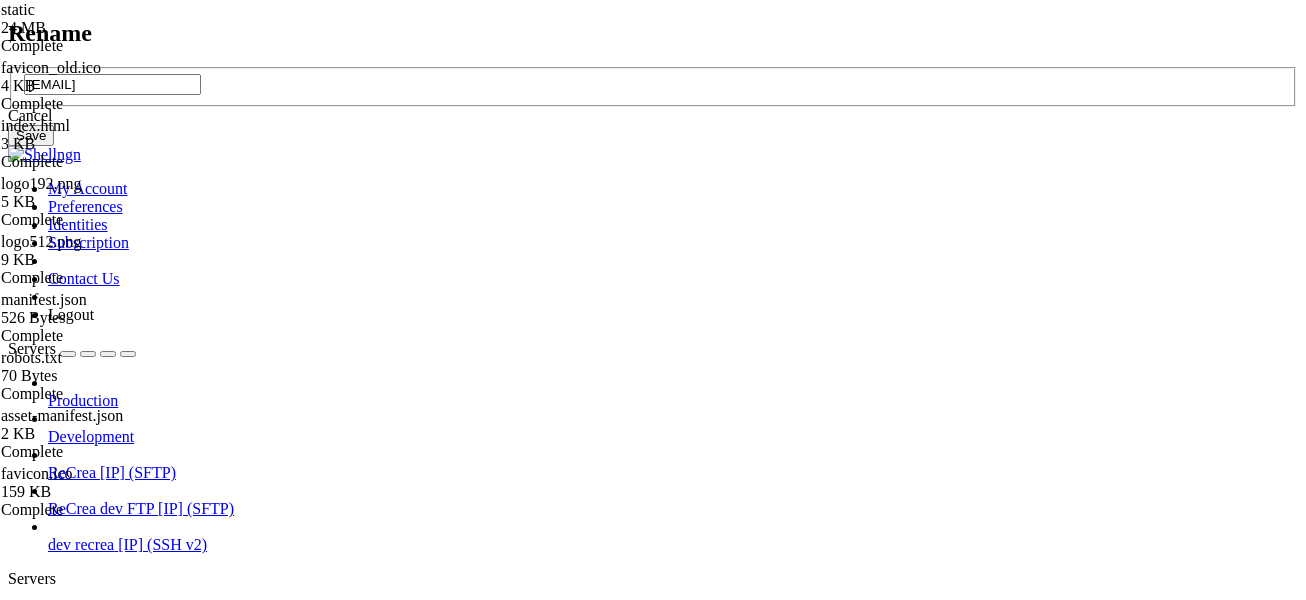 click on "[EMAIL]" at bounding box center (112, 84) 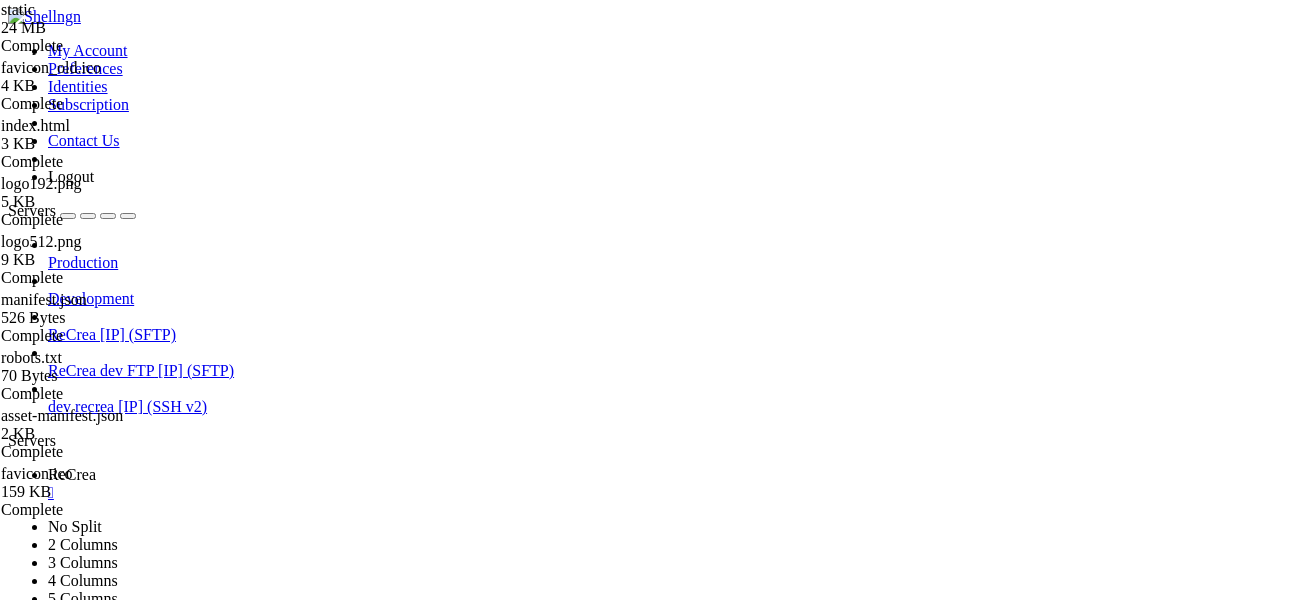 click on "" at bounding box center [673, 493] 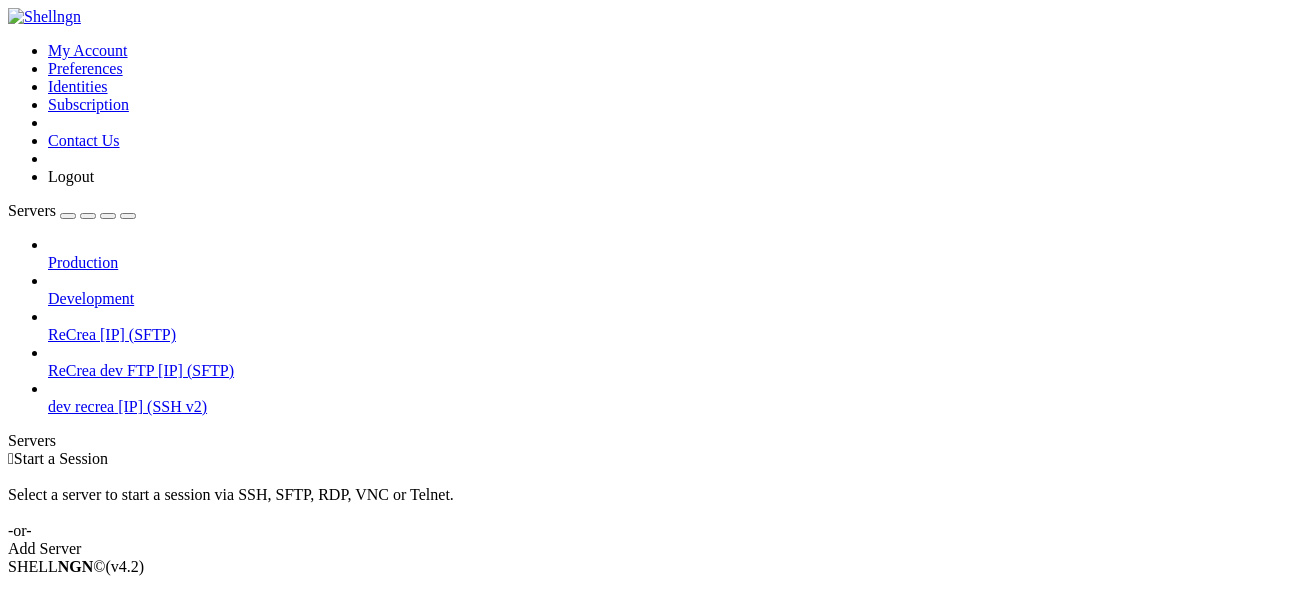 click on "  Start a Session
Select a server to start a session via SSH, SFTP, RDP, VNC or Telnet.   -or-
Add Server" at bounding box center [653, 504] 